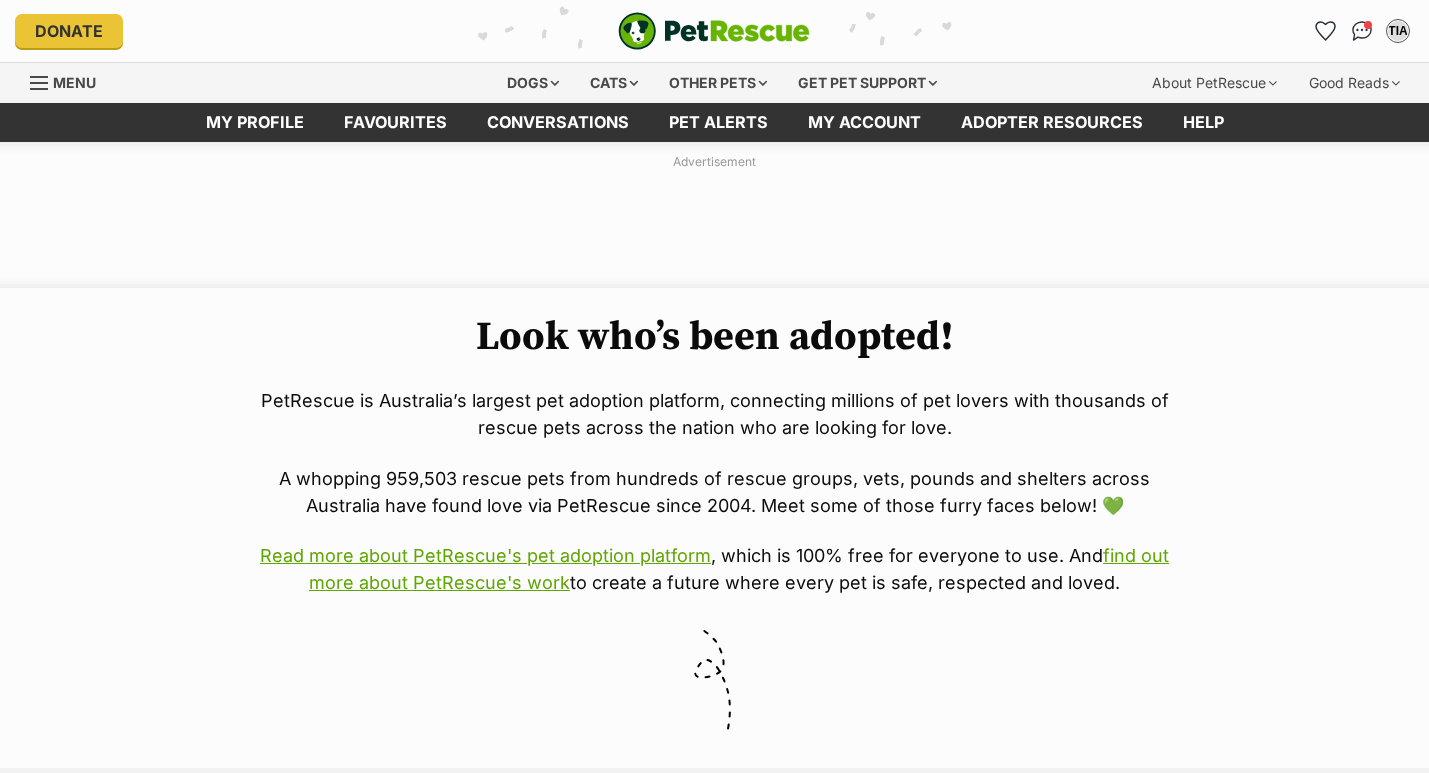 scroll, scrollTop: 0, scrollLeft: 0, axis: both 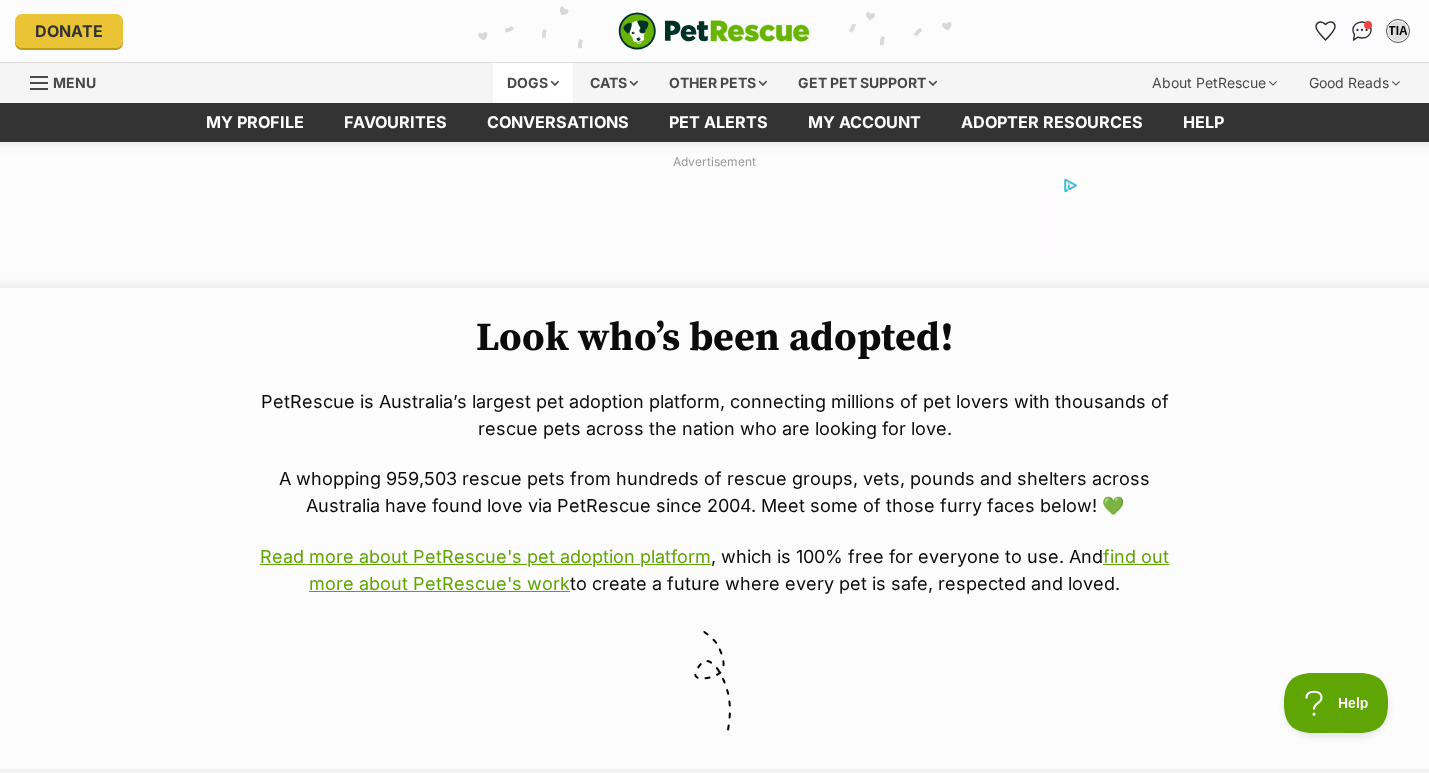 click on "Dogs" at bounding box center (533, 83) 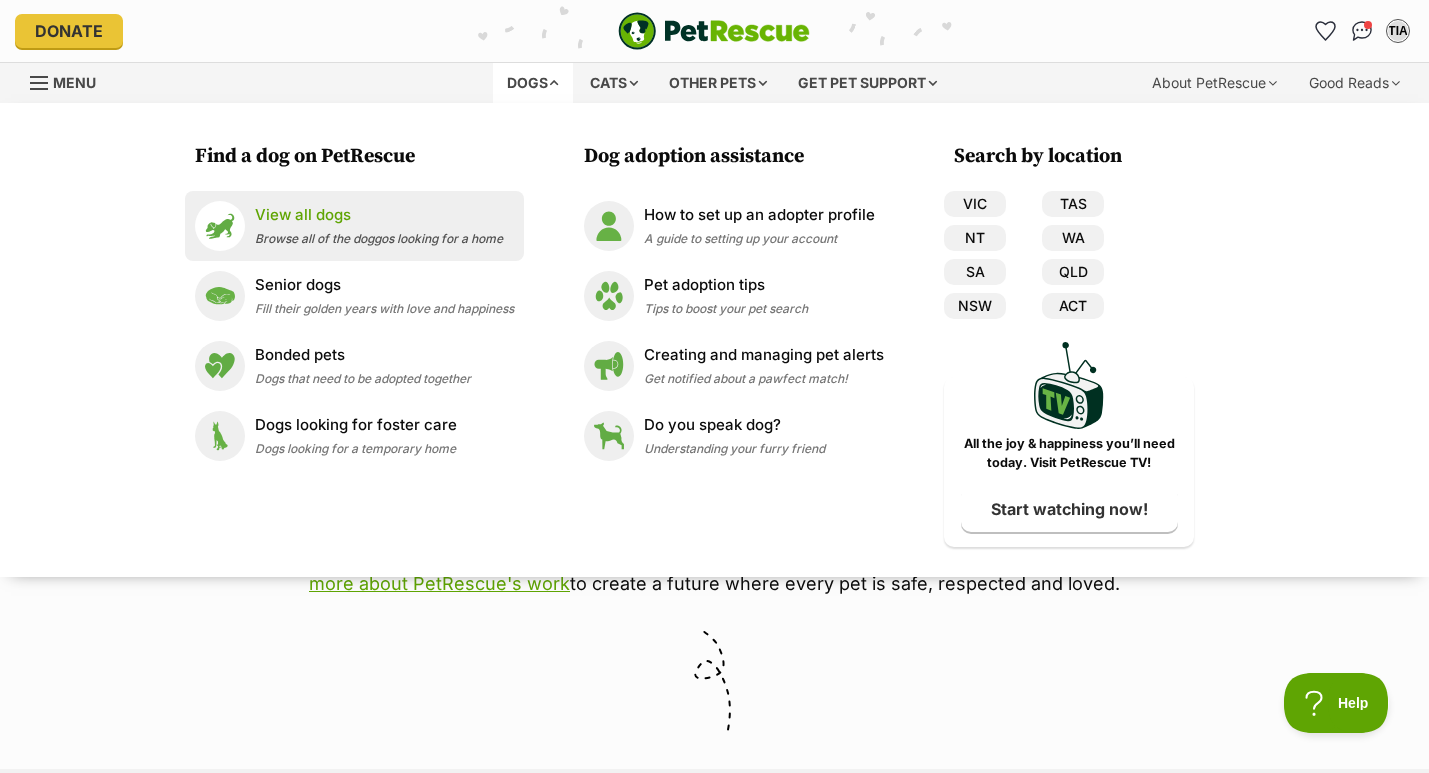 click on "View all dogs" at bounding box center [379, 215] 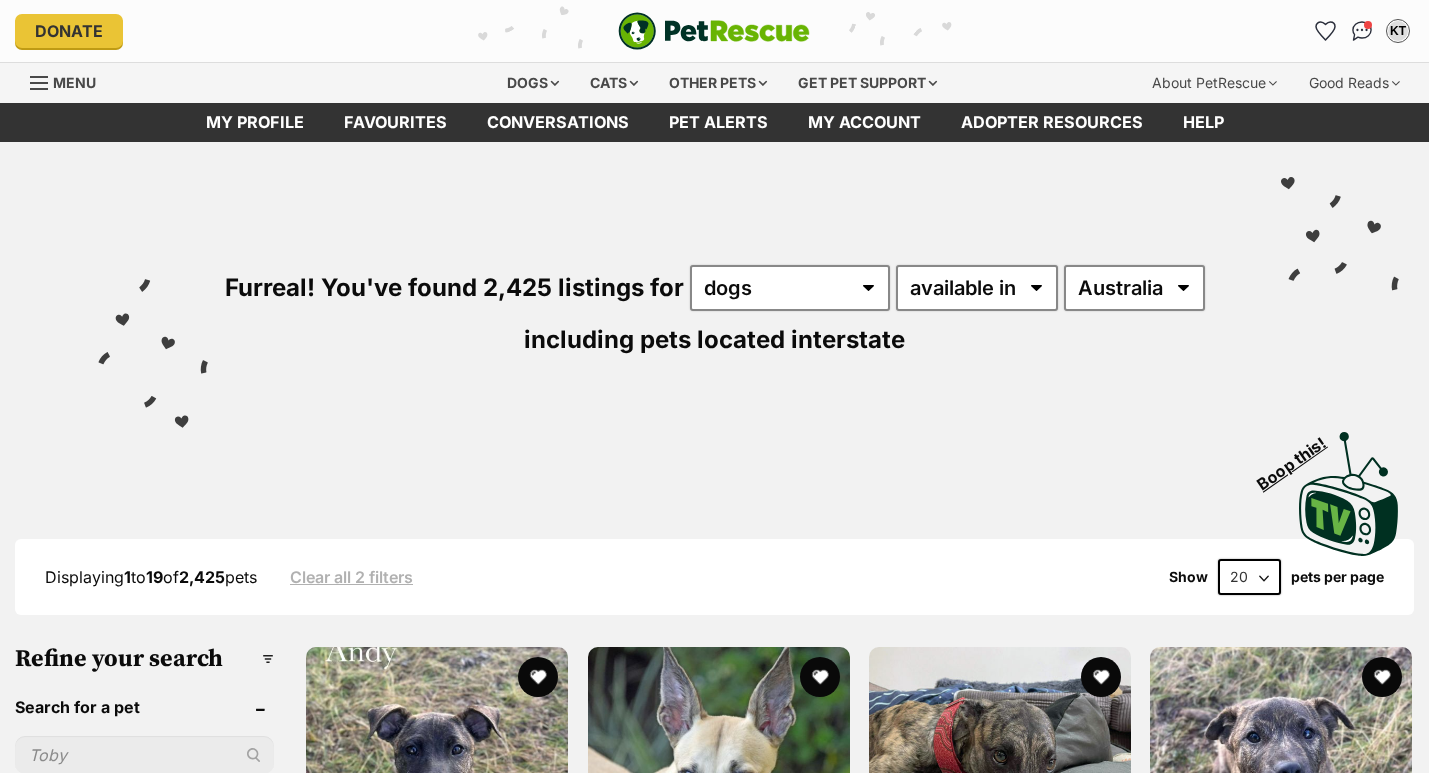 scroll, scrollTop: 0, scrollLeft: 0, axis: both 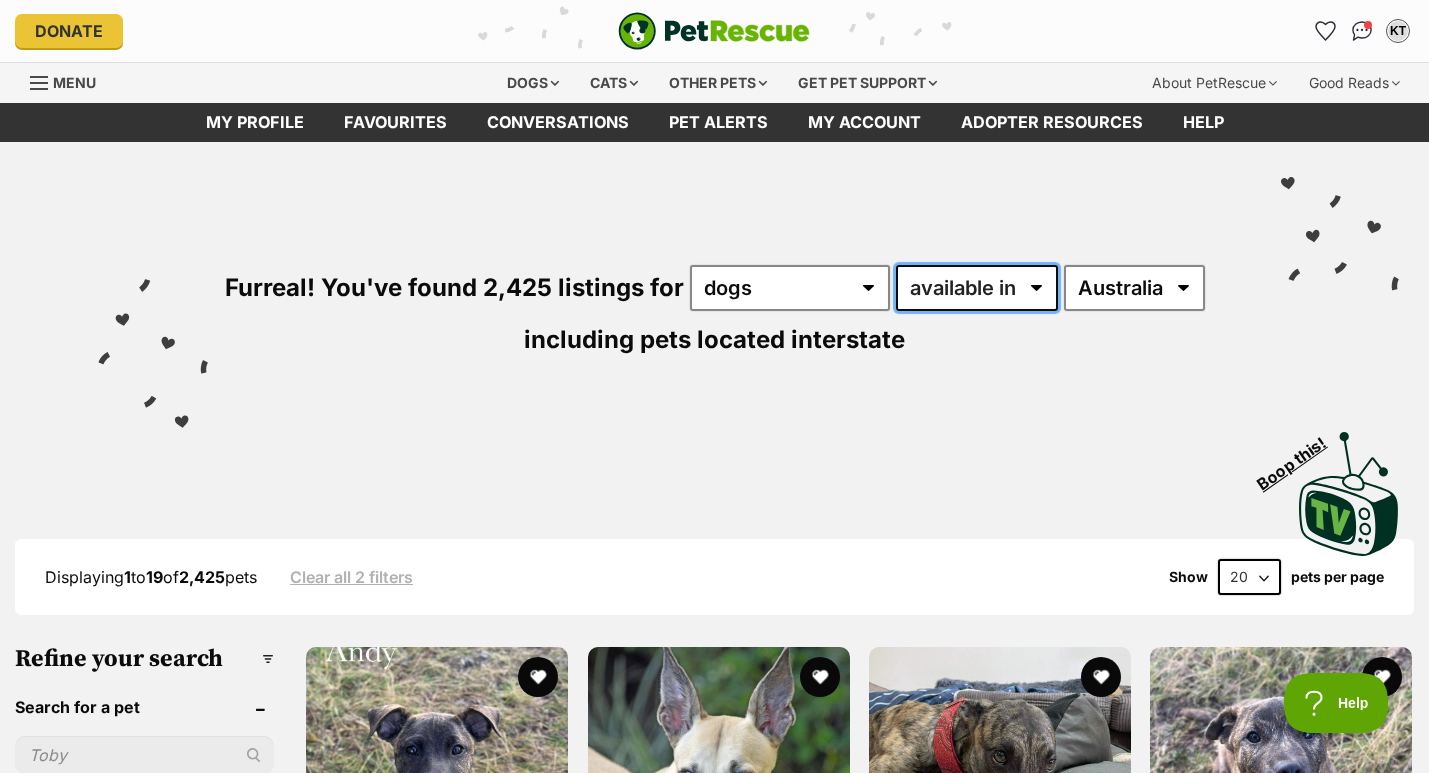 click on "available in
located in" at bounding box center (977, 288) 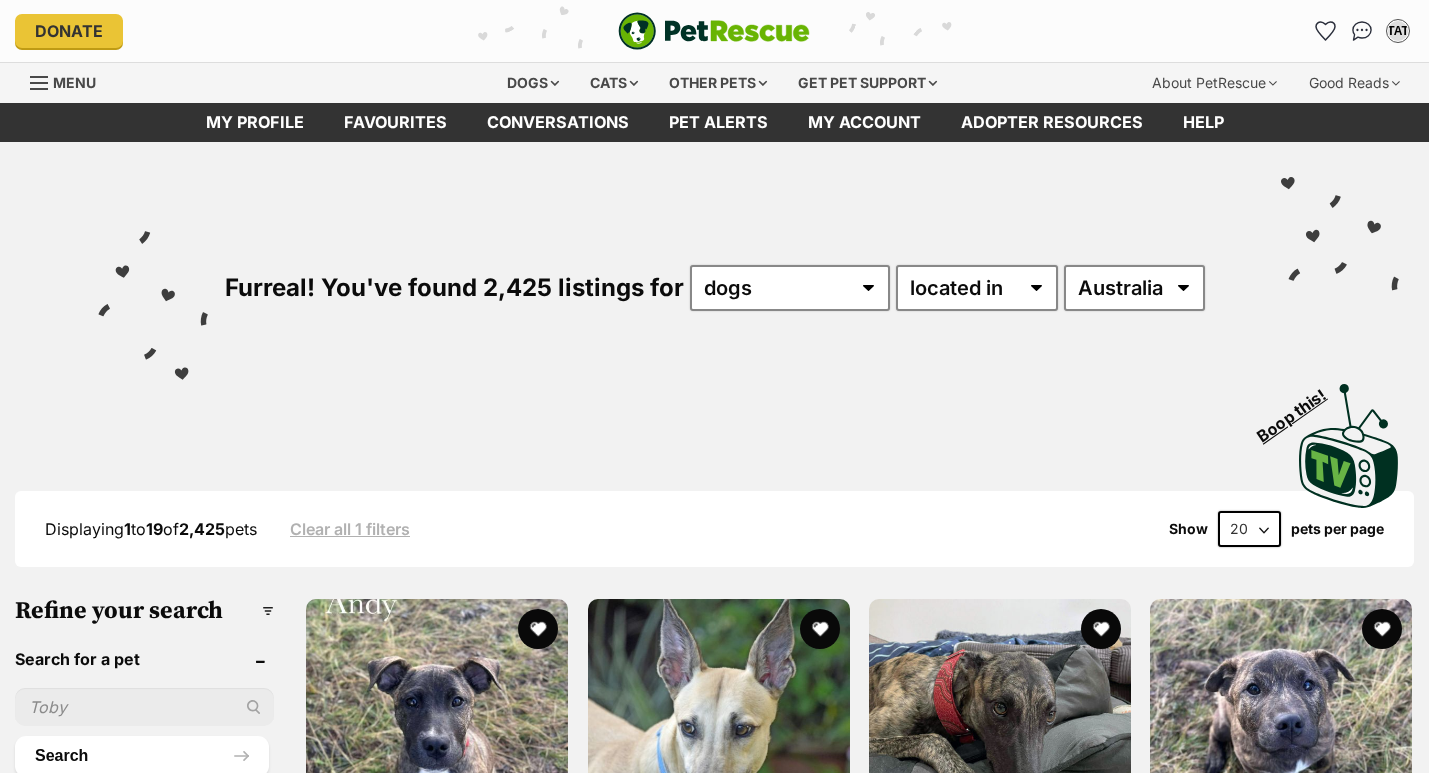 scroll, scrollTop: 0, scrollLeft: 0, axis: both 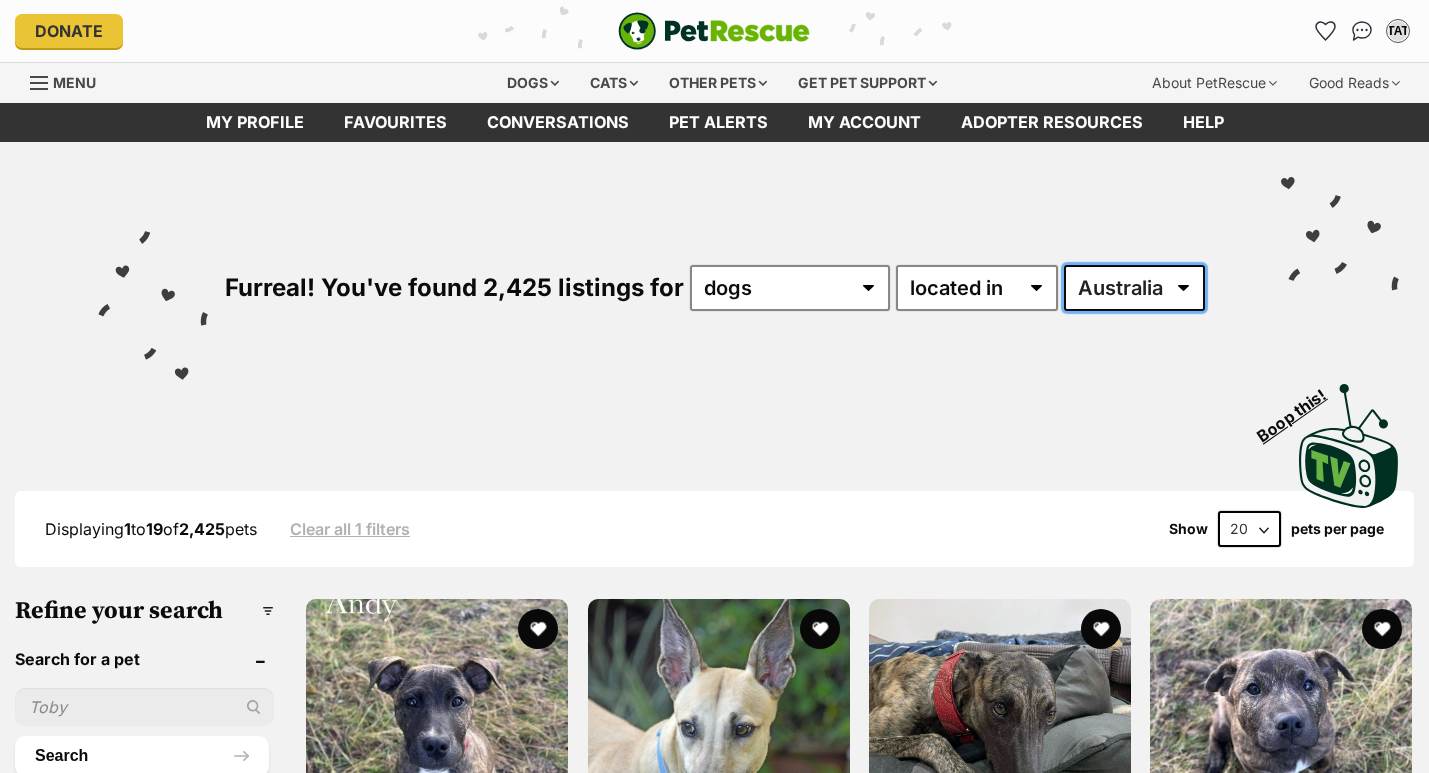 click on "Australia
ACT
NSW
NT
QLD
SA
TAS
VIC
WA" at bounding box center [1134, 288] 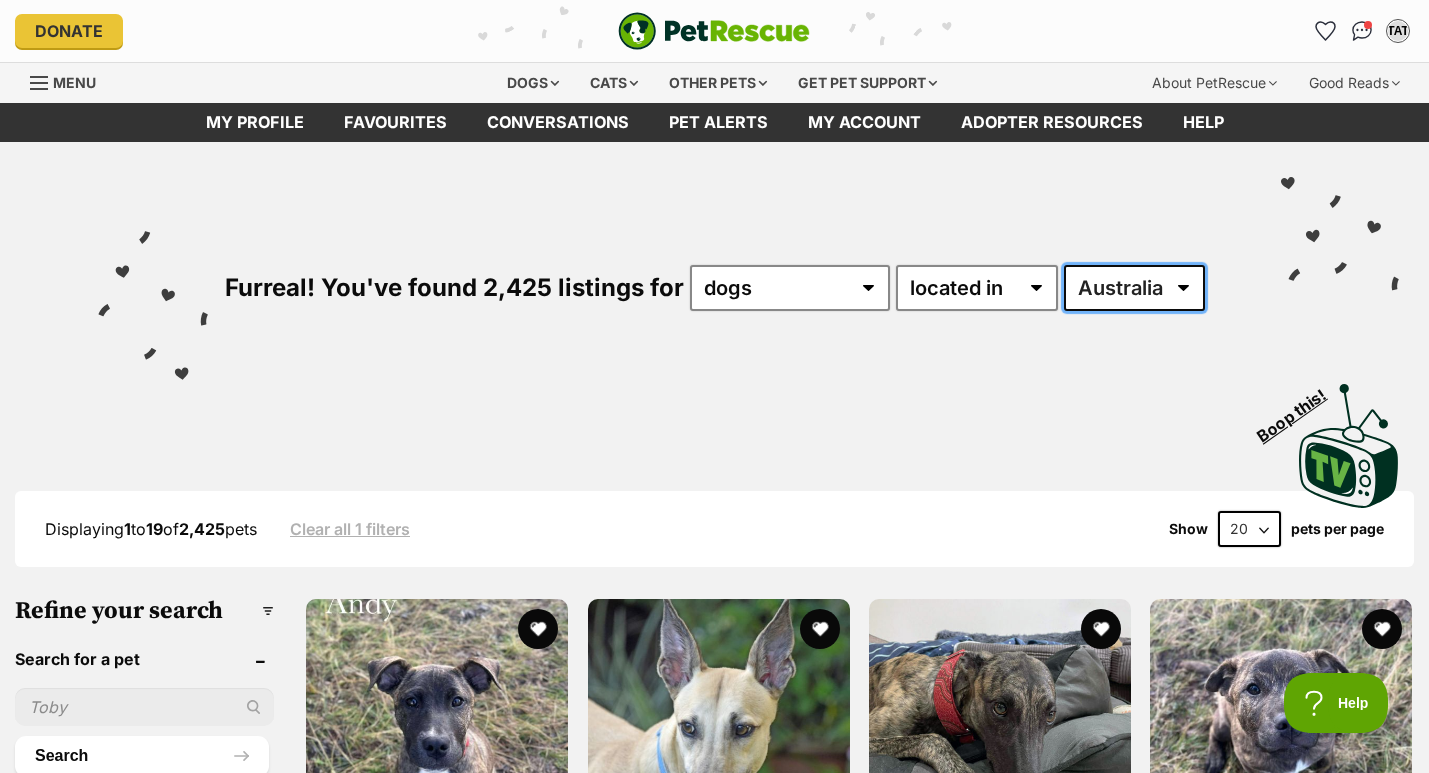 scroll, scrollTop: 0, scrollLeft: 0, axis: both 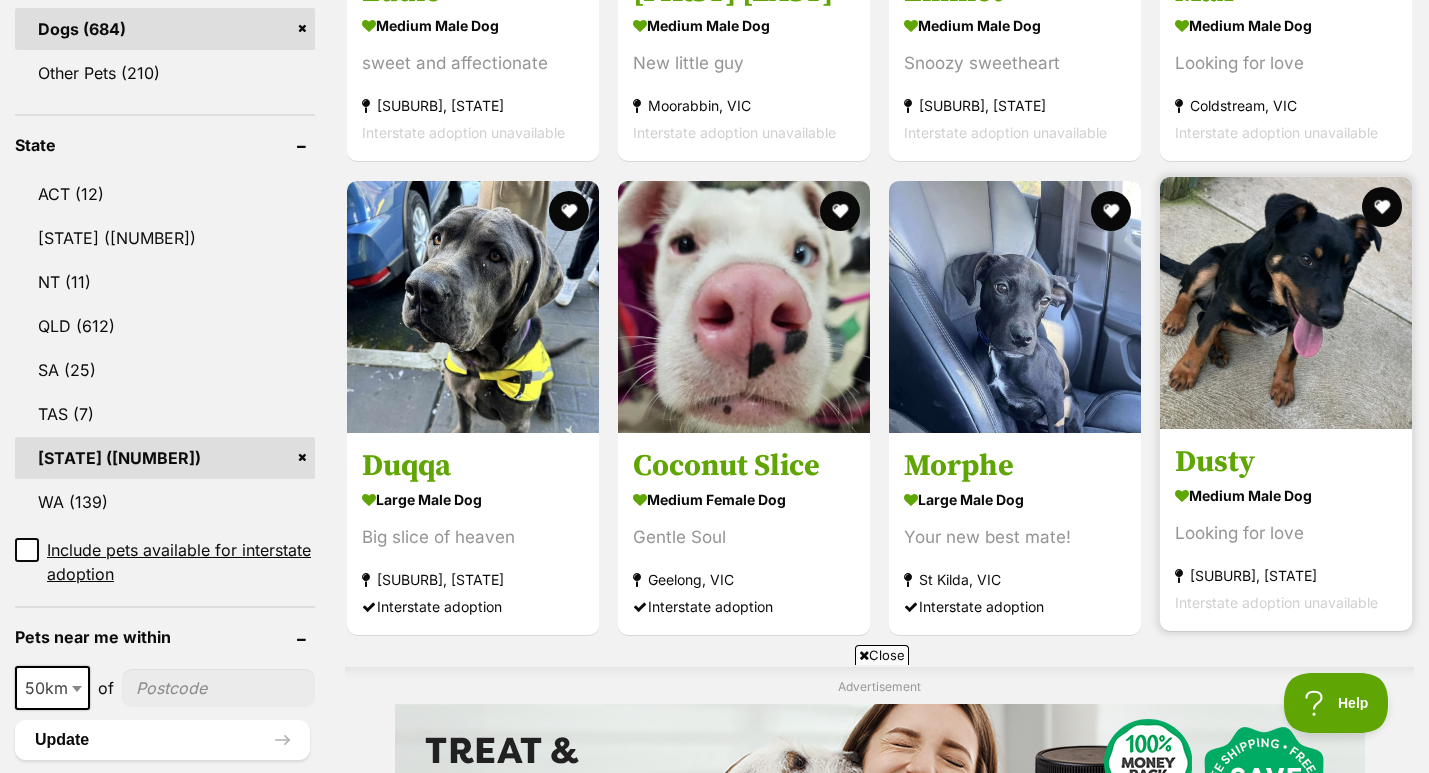 click at bounding box center [1286, 303] 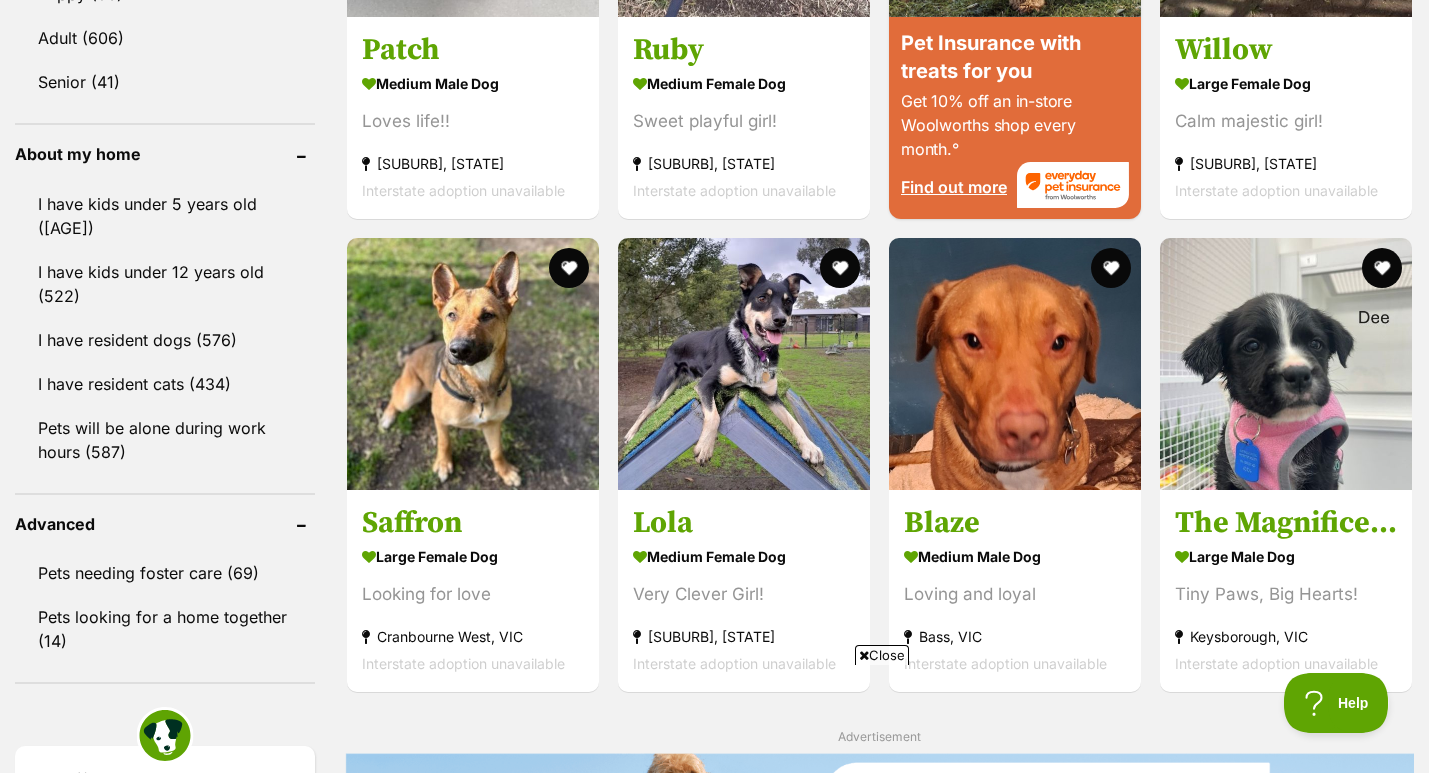 scroll, scrollTop: 2307, scrollLeft: 0, axis: vertical 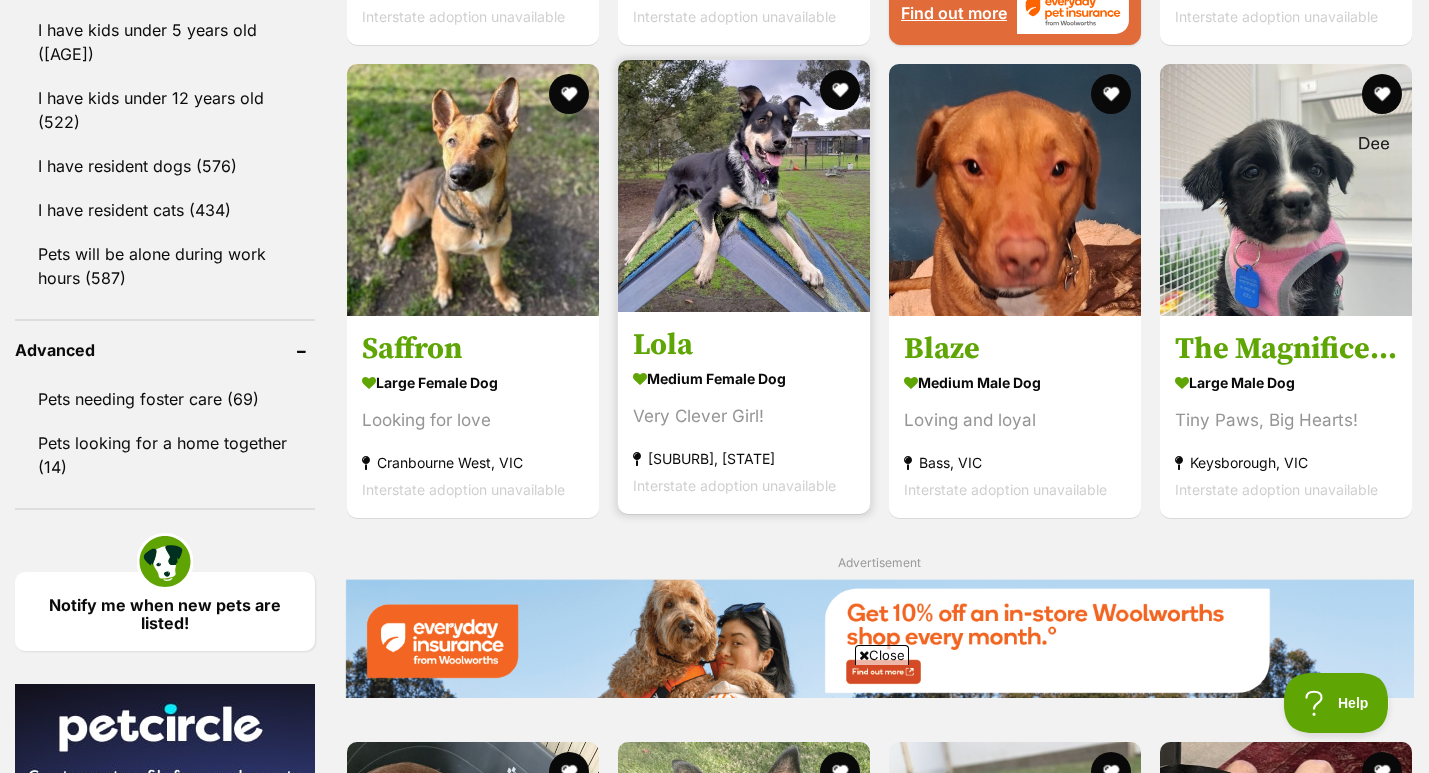 click on "medium female Dog" at bounding box center [744, 379] 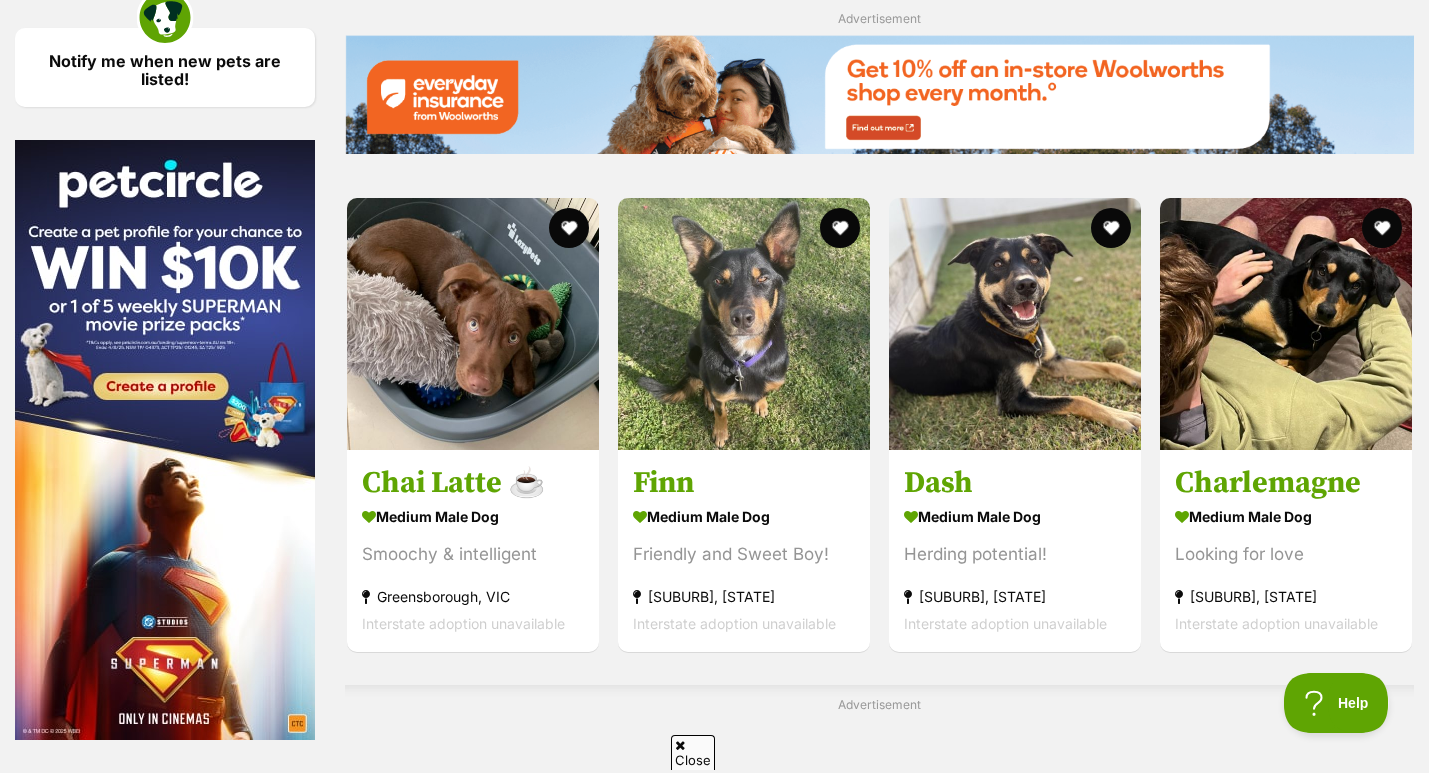 scroll, scrollTop: 0, scrollLeft: 0, axis: both 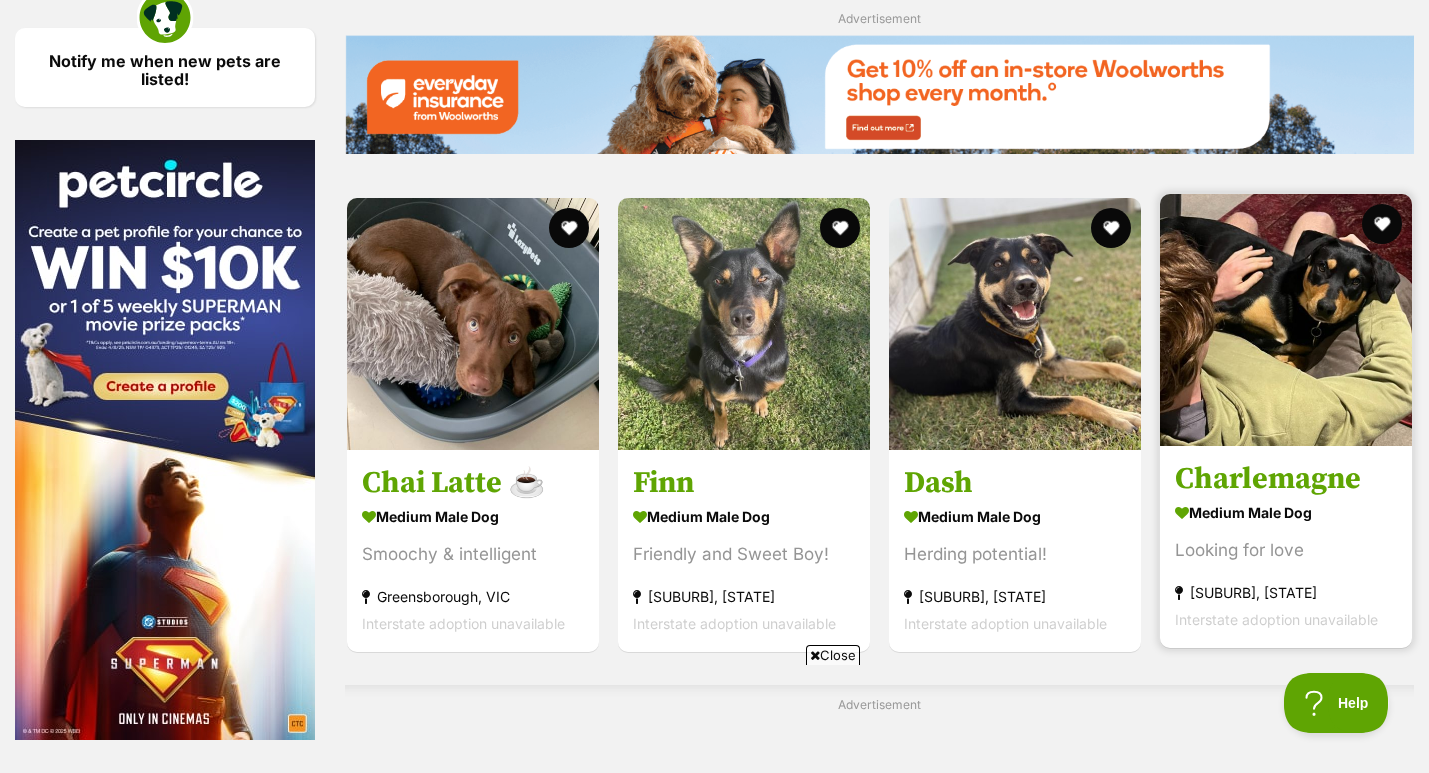 click at bounding box center [1286, 320] 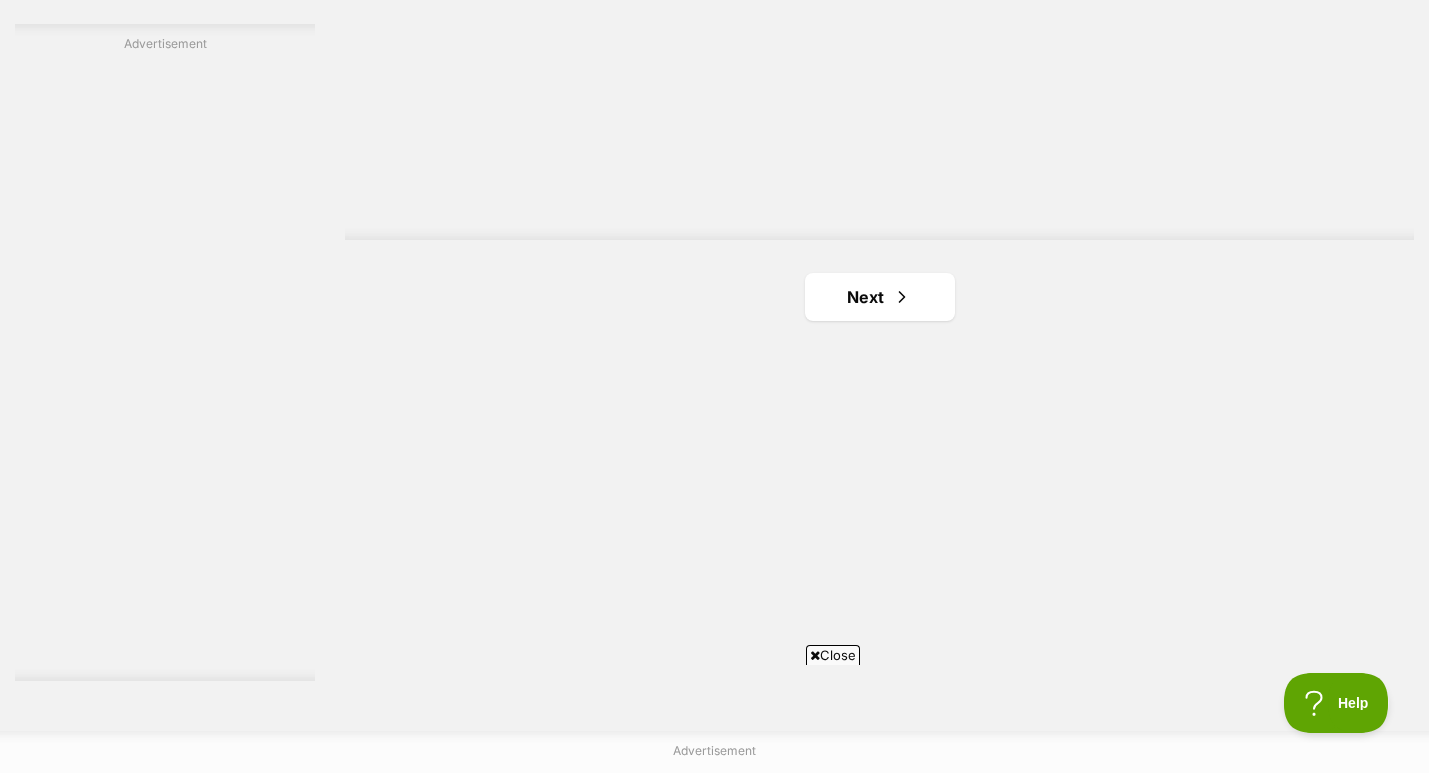 scroll, scrollTop: 3606, scrollLeft: 0, axis: vertical 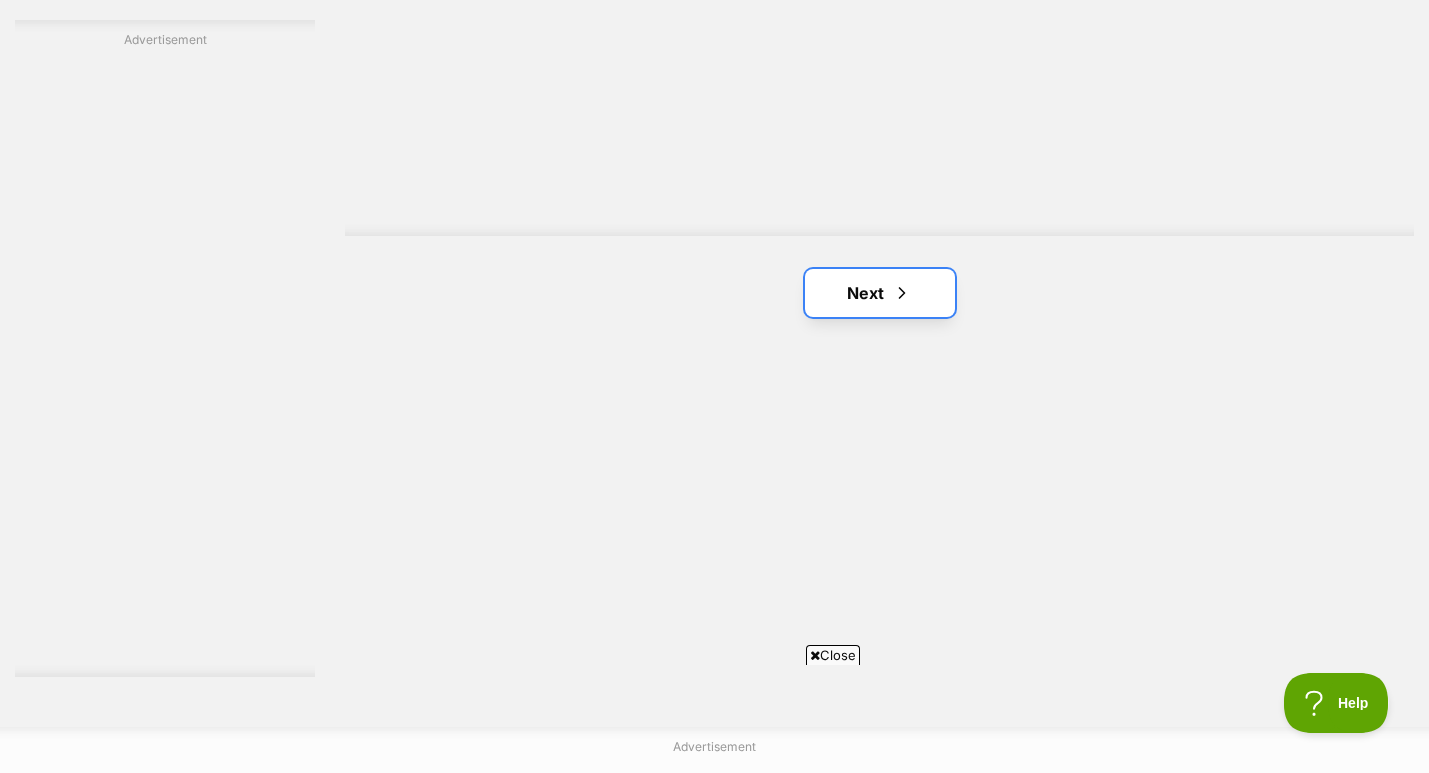 click on "Next" at bounding box center [880, 293] 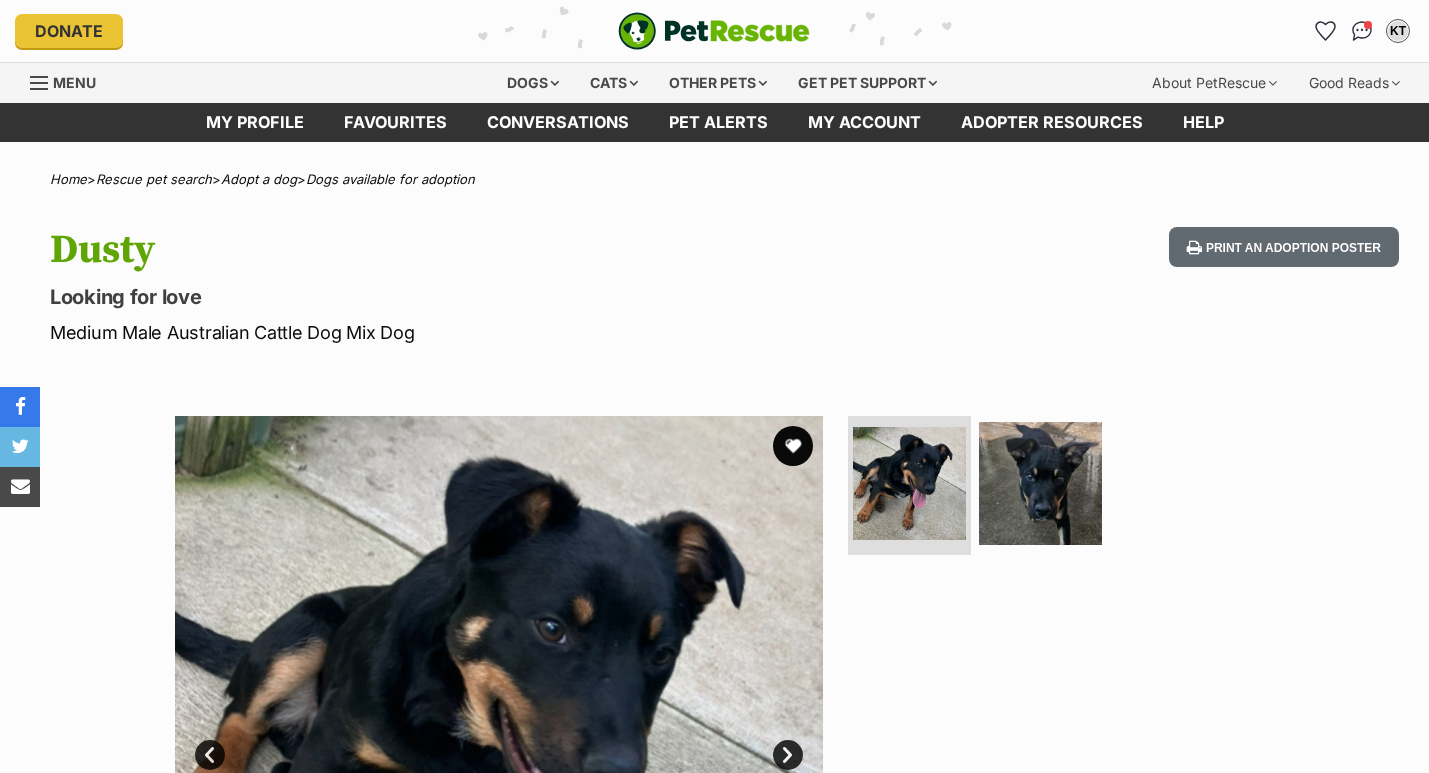 scroll, scrollTop: 0, scrollLeft: 0, axis: both 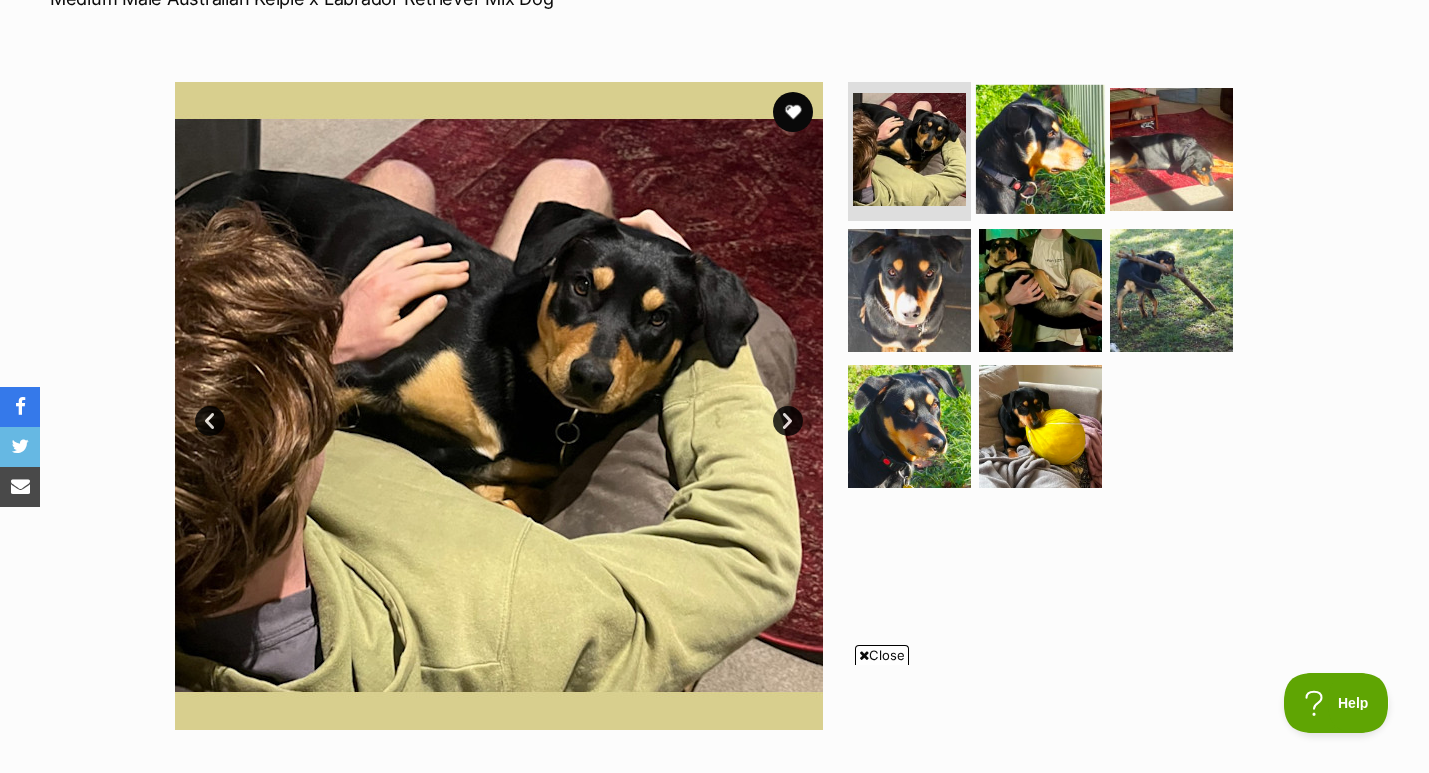 click at bounding box center (1040, 148) 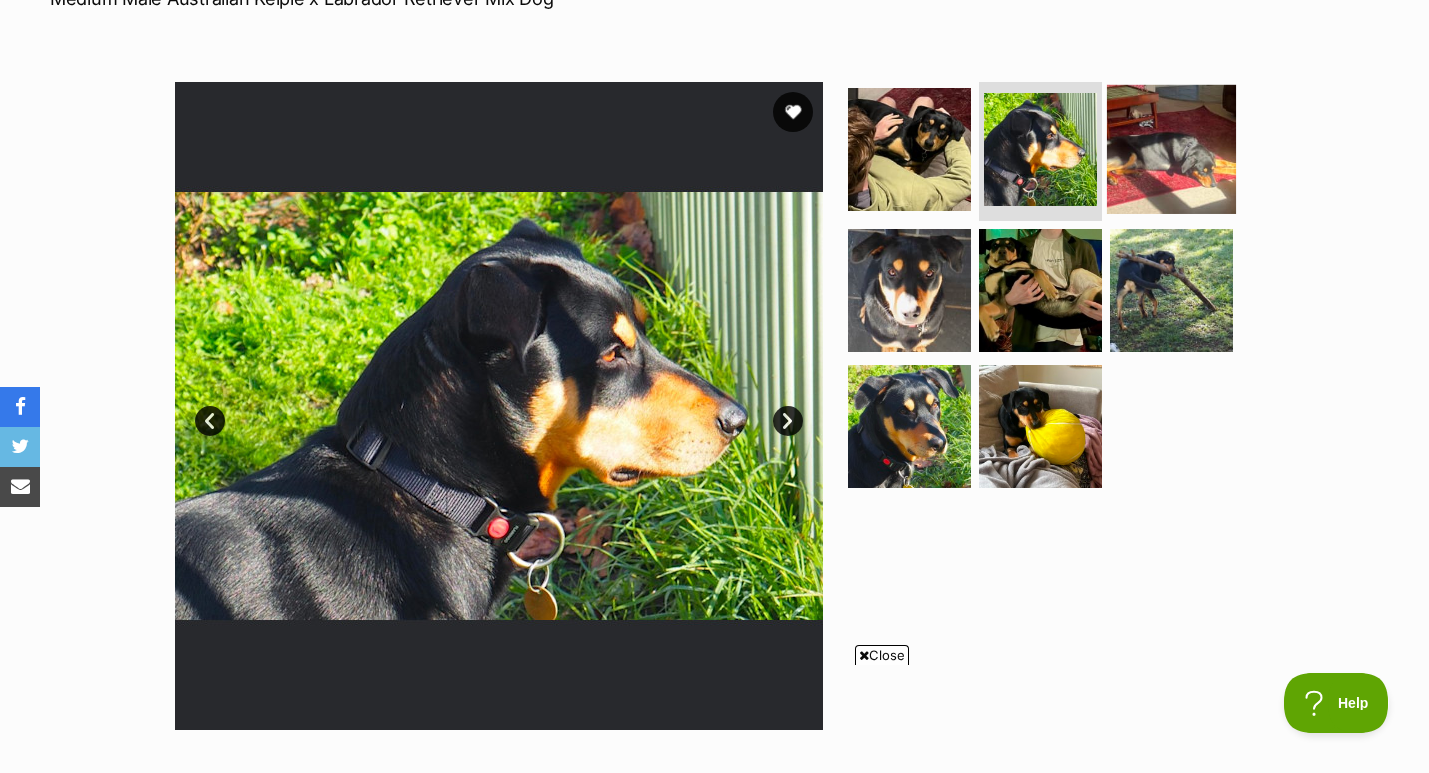click at bounding box center (1171, 148) 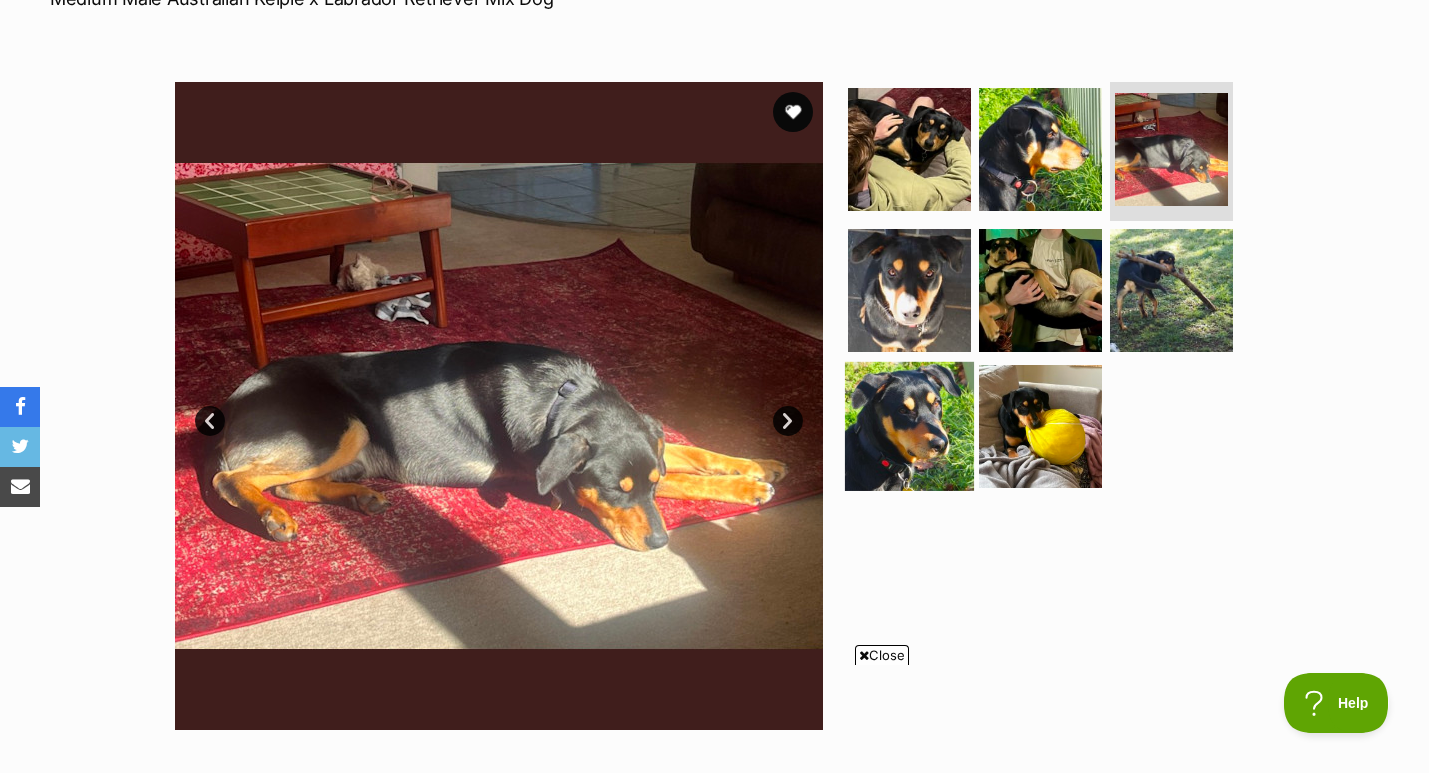 click at bounding box center [909, 426] 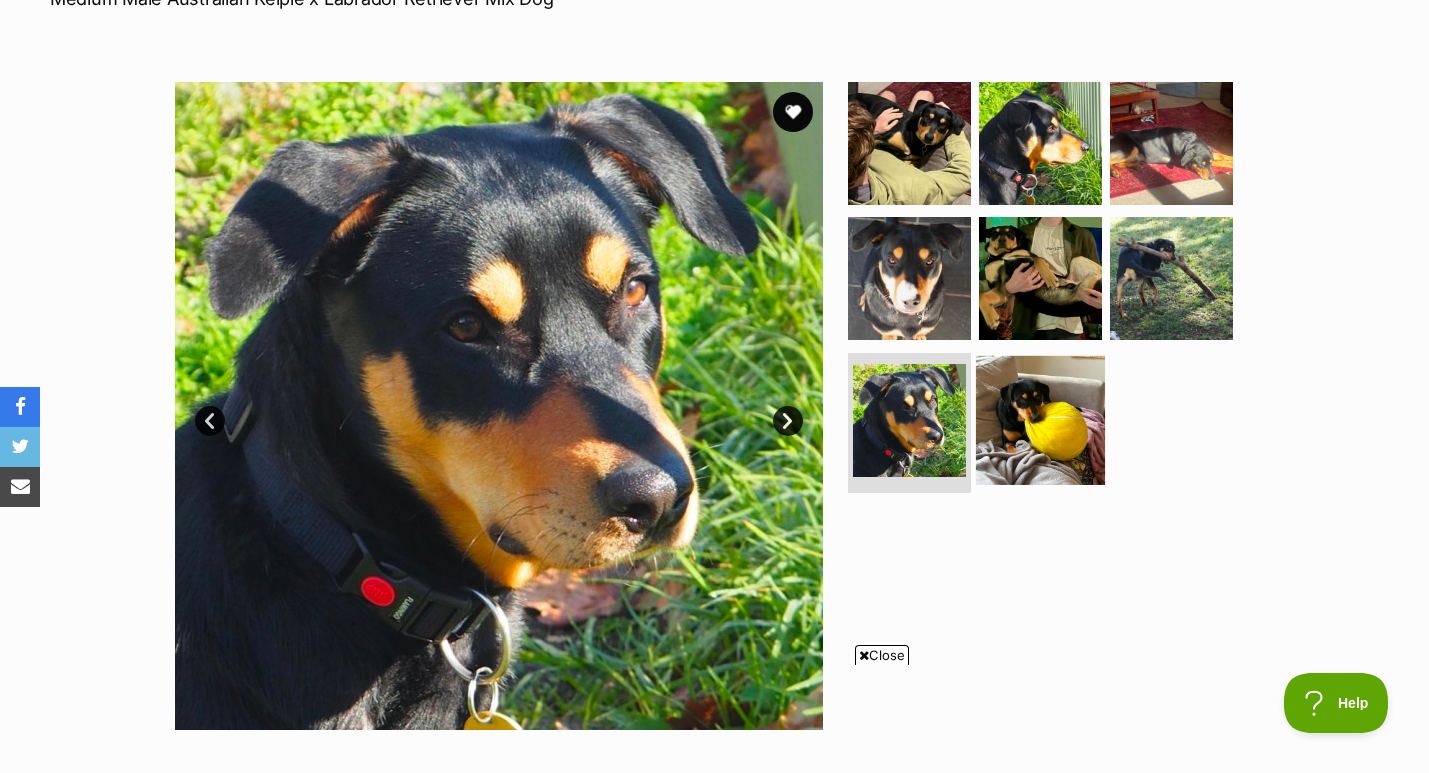 click at bounding box center [1040, 420] 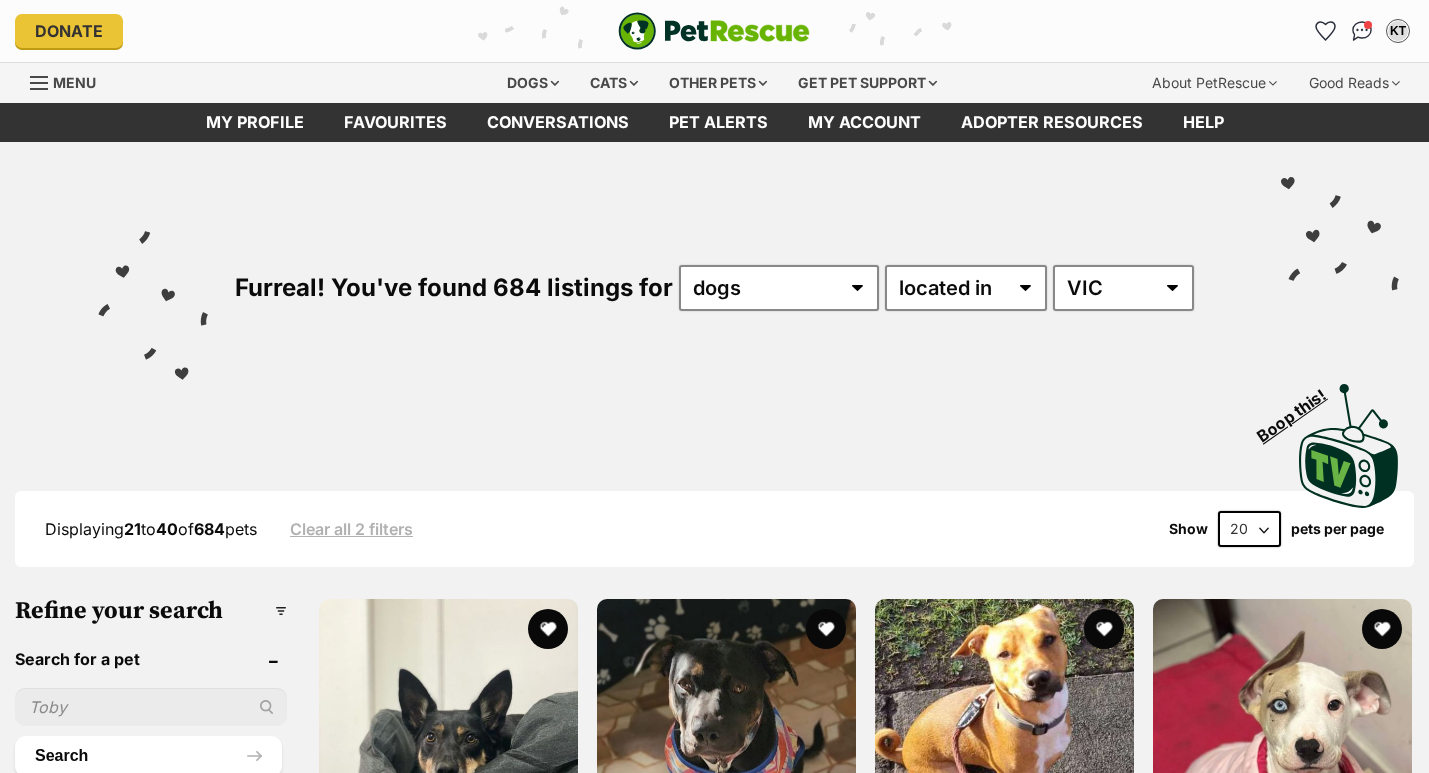 scroll, scrollTop: 0, scrollLeft: 0, axis: both 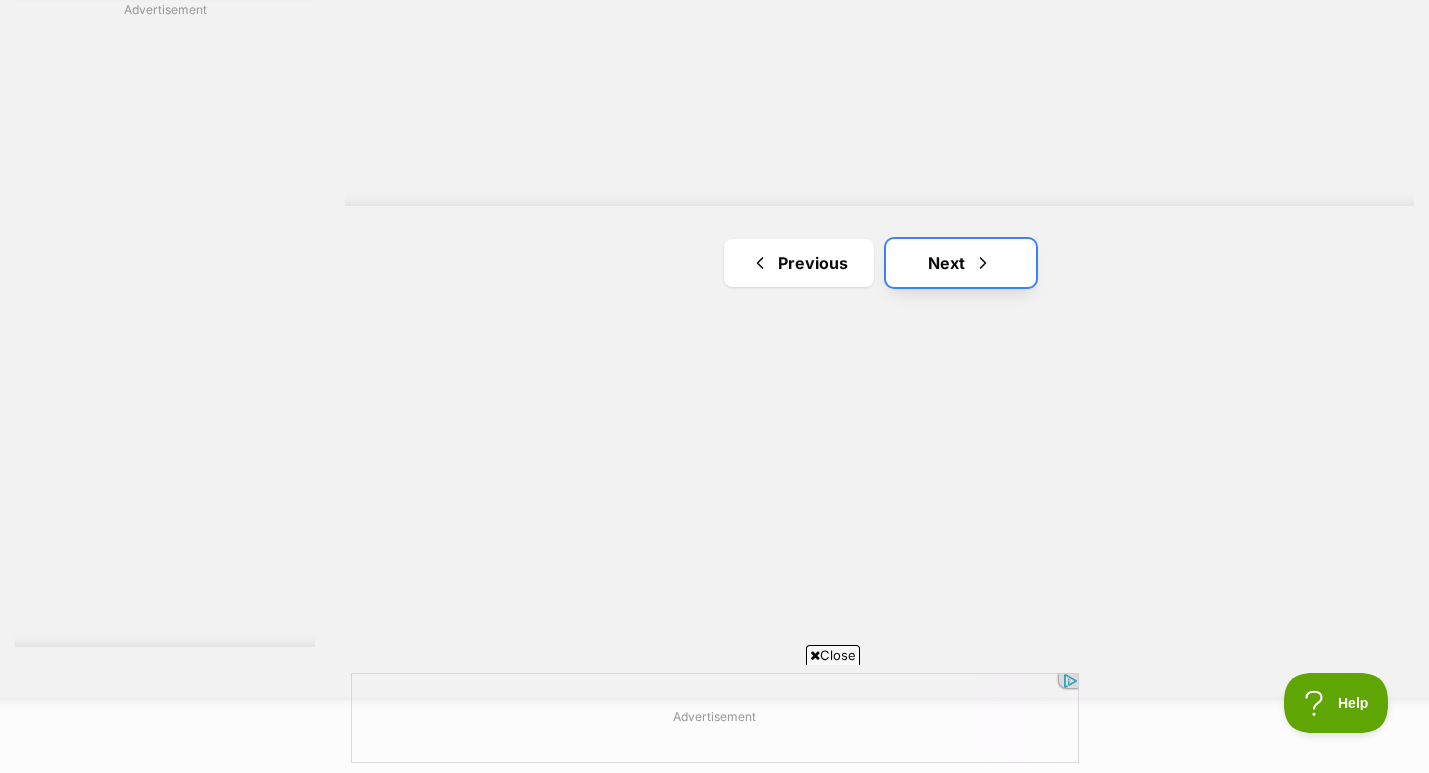 click on "Next" at bounding box center [961, 263] 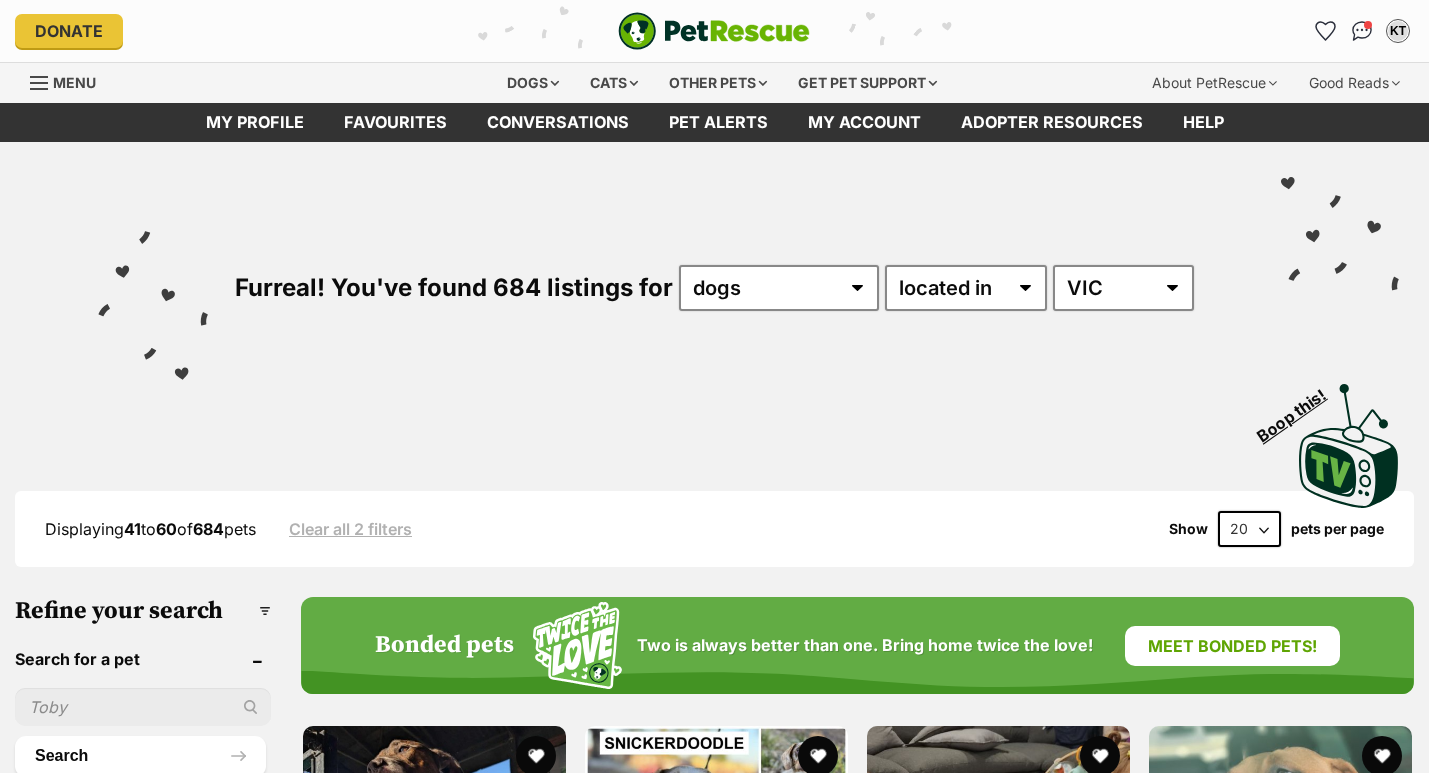 scroll, scrollTop: 0, scrollLeft: 0, axis: both 